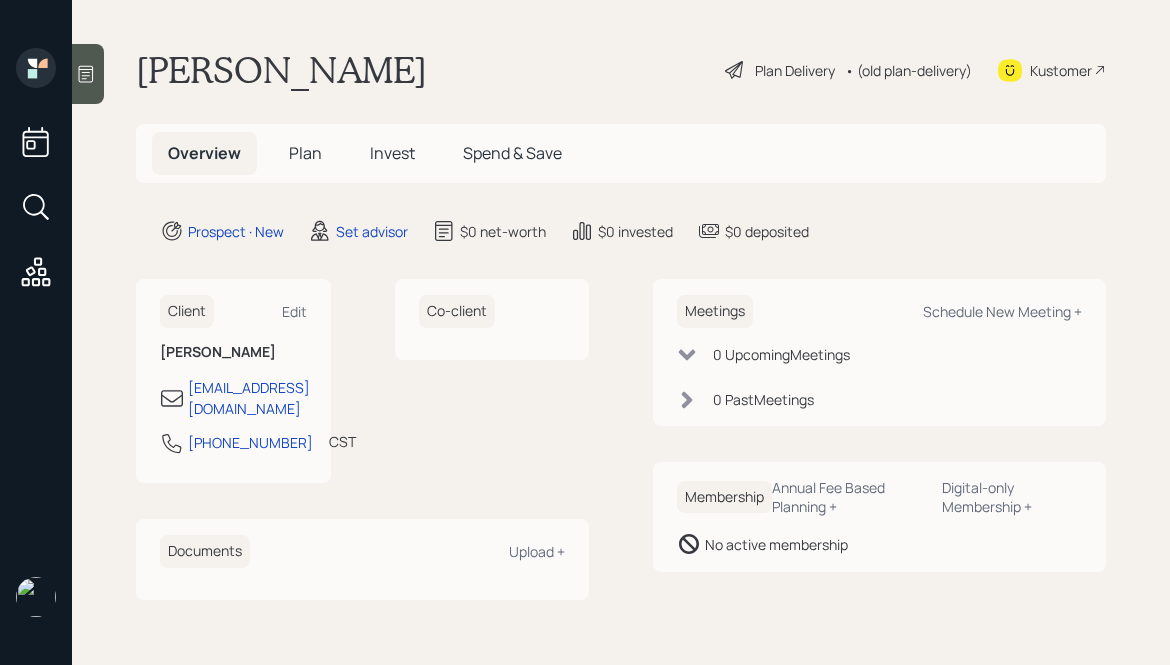 scroll, scrollTop: 0, scrollLeft: 0, axis: both 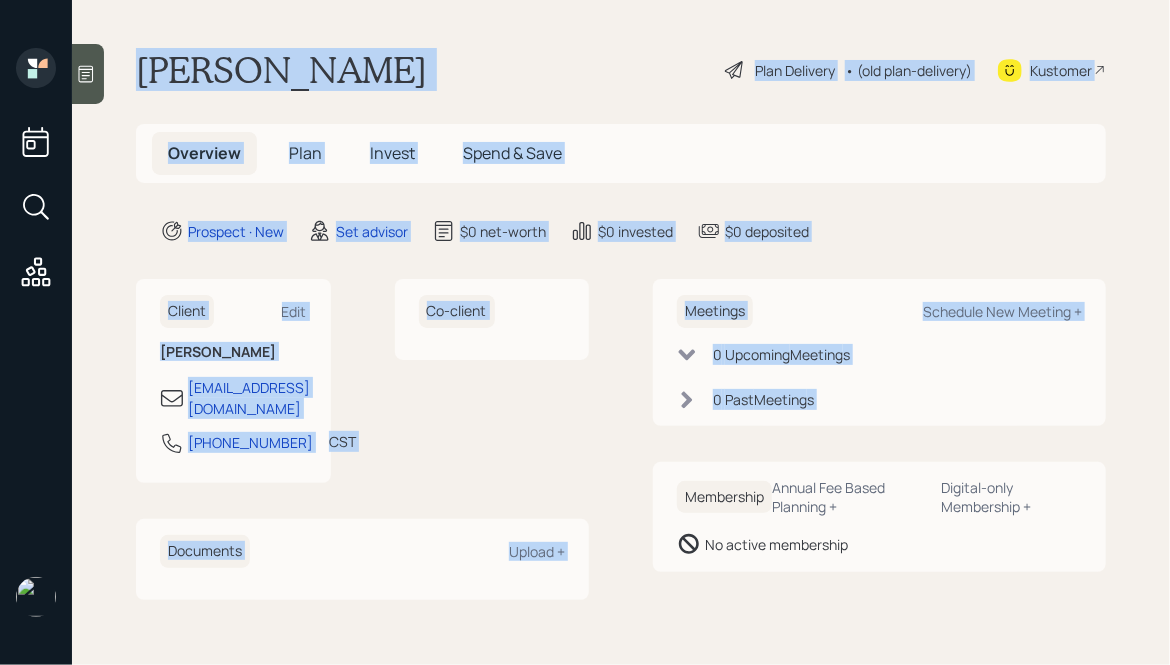 drag, startPoint x: 139, startPoint y: 47, endPoint x: 724, endPoint y: 454, distance: 712.6528 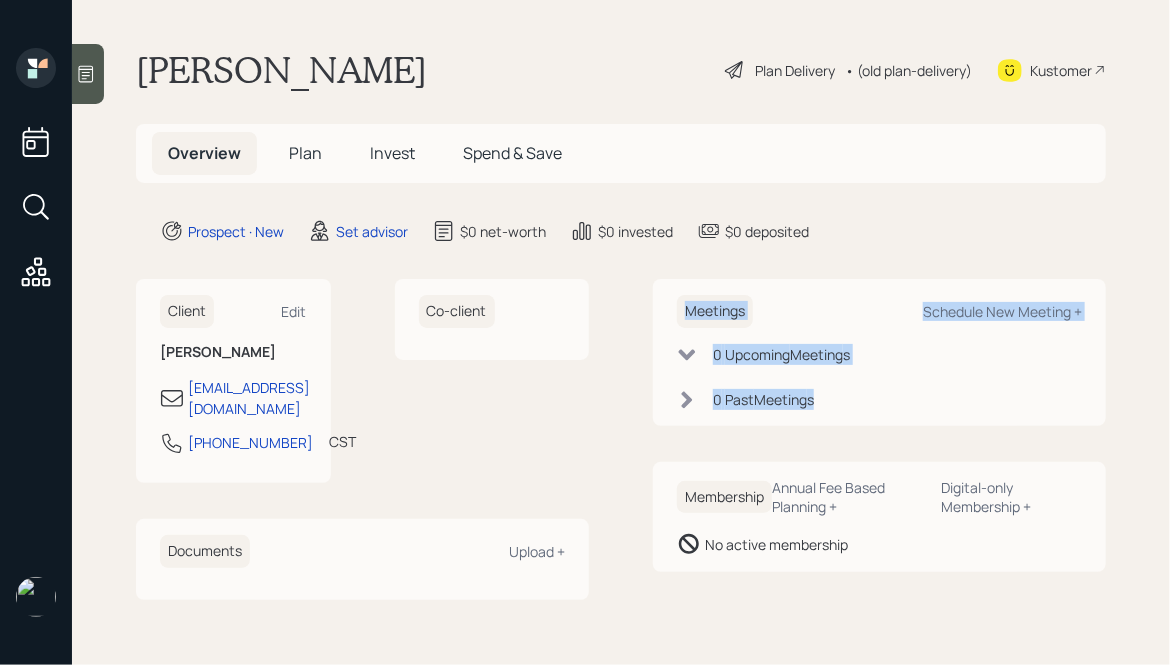 drag, startPoint x: 838, startPoint y: 443, endPoint x: 660, endPoint y: 290, distance: 234.71898 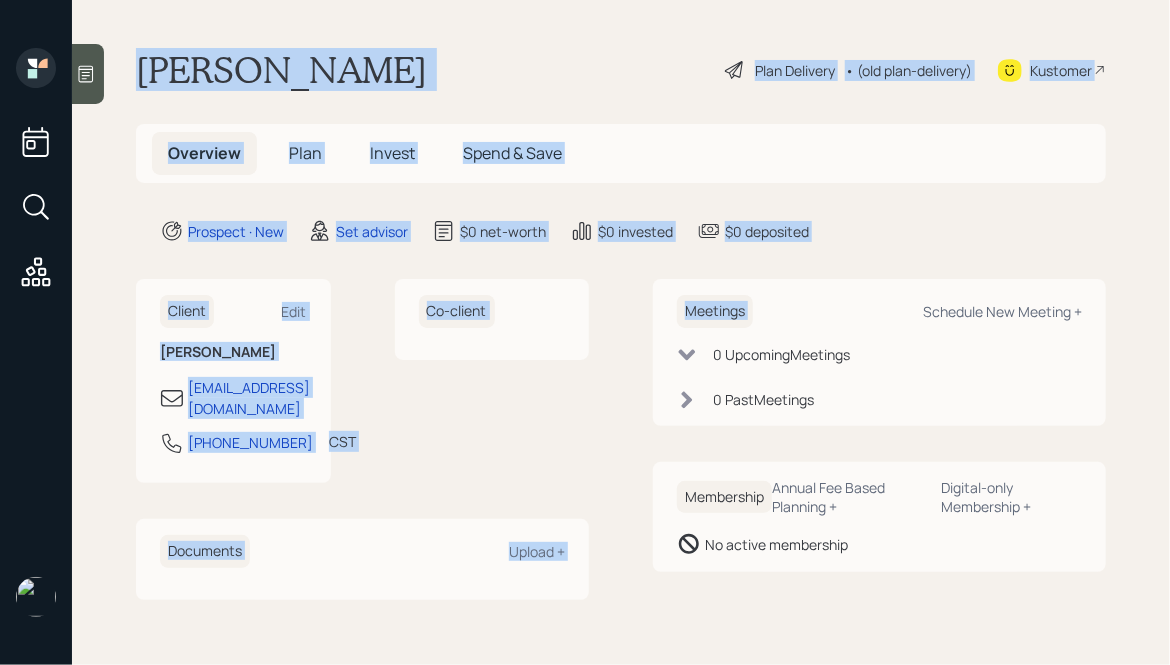 drag, startPoint x: 860, startPoint y: 262, endPoint x: 460, endPoint y: -15, distance: 486.54803 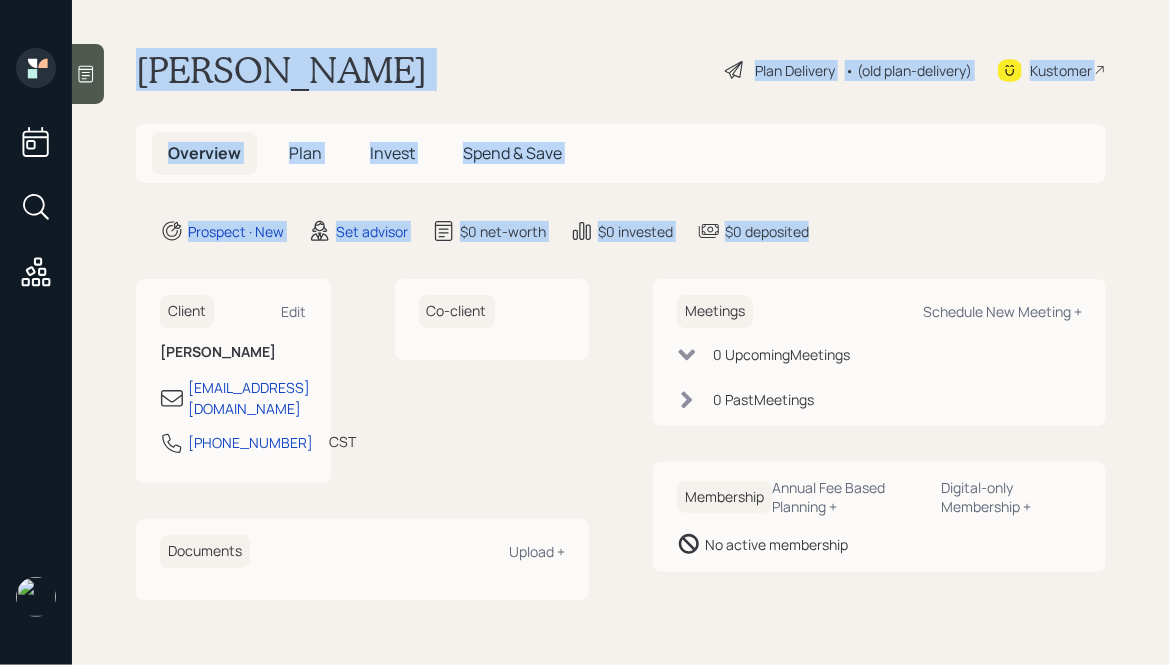 drag, startPoint x: 135, startPoint y: 56, endPoint x: 829, endPoint y: 237, distance: 717.2147 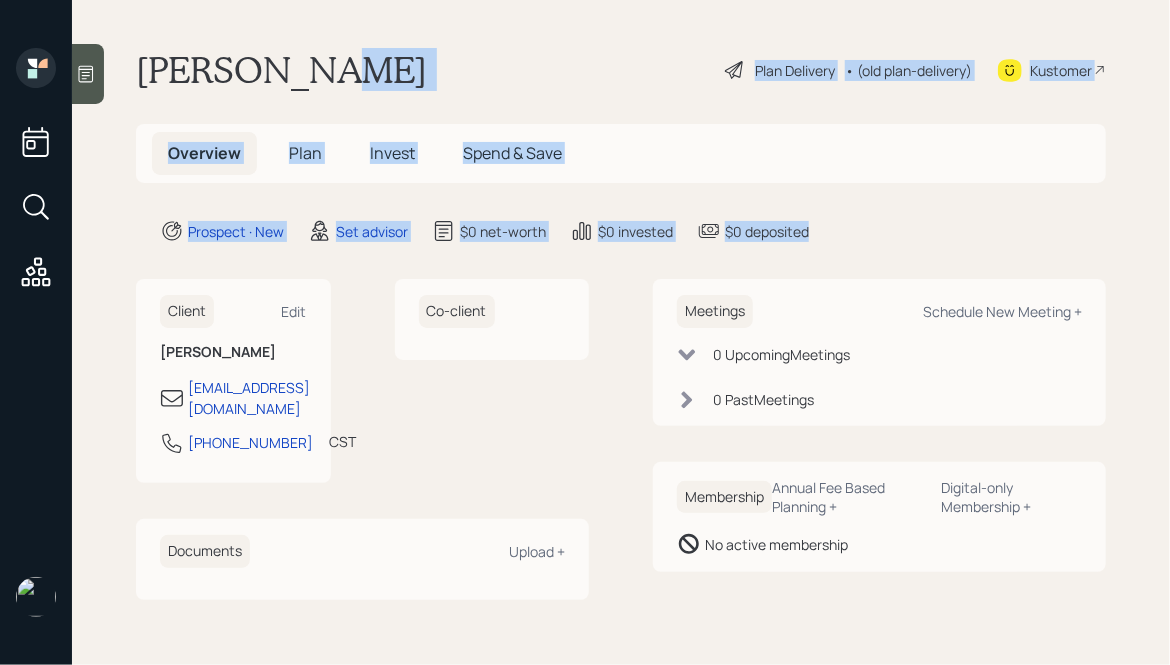 drag, startPoint x: 836, startPoint y: 234, endPoint x: 368, endPoint y: 54, distance: 501.42197 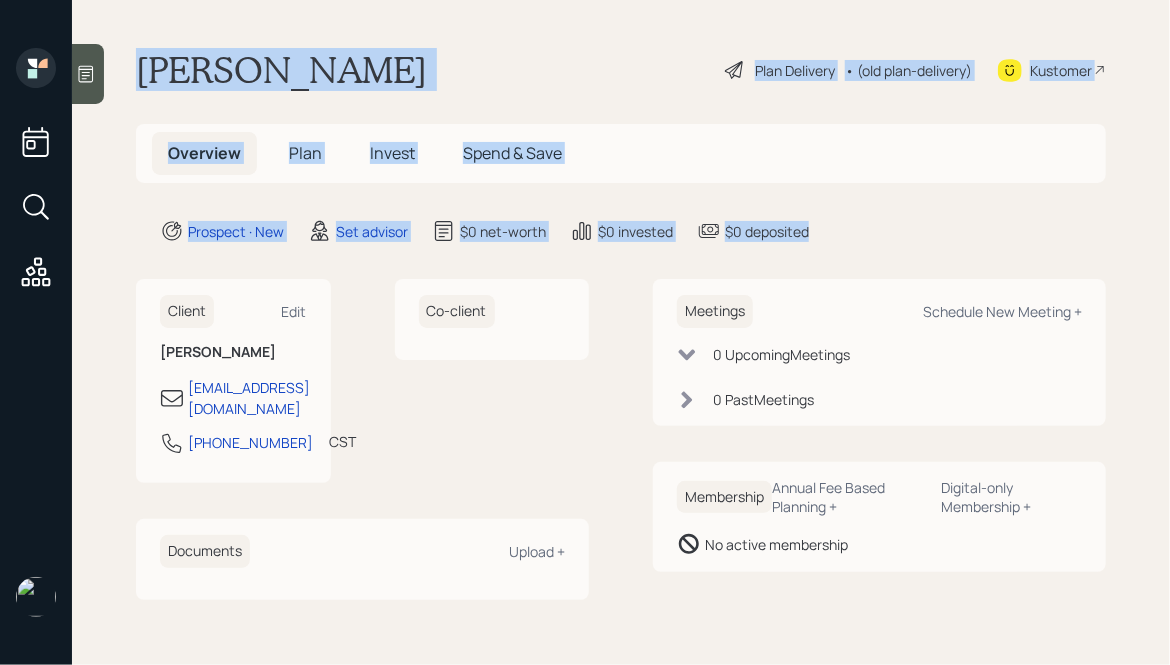 drag, startPoint x: 139, startPoint y: 68, endPoint x: 821, endPoint y: 234, distance: 701.9117 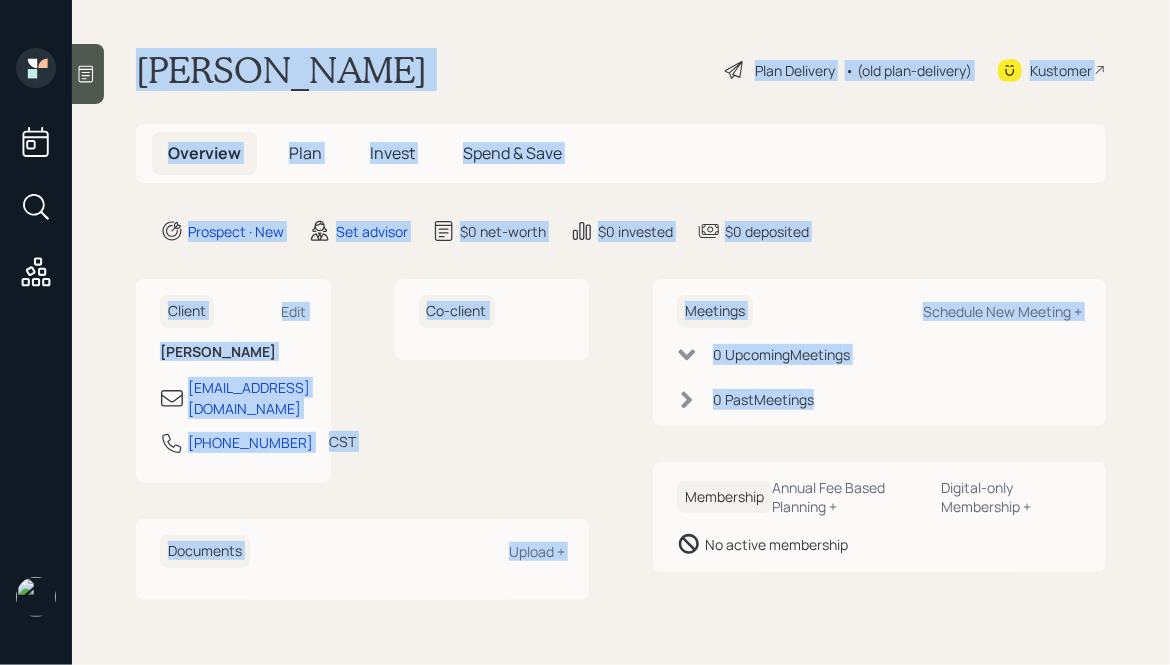 drag, startPoint x: 137, startPoint y: 53, endPoint x: 822, endPoint y: 440, distance: 786.7617 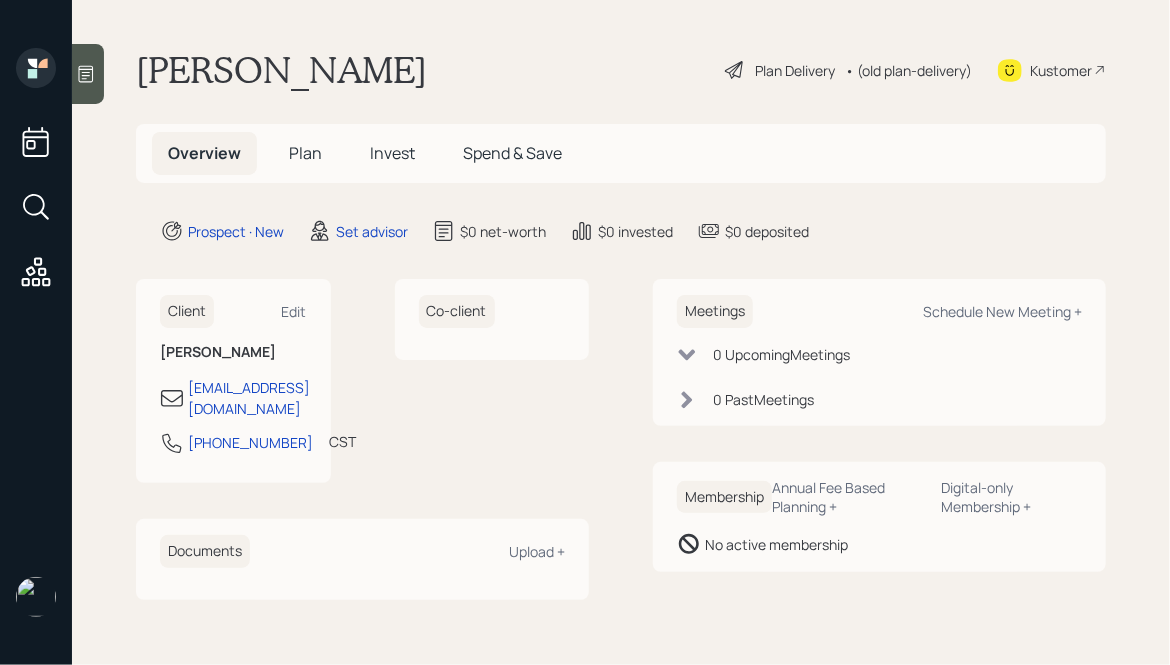 click 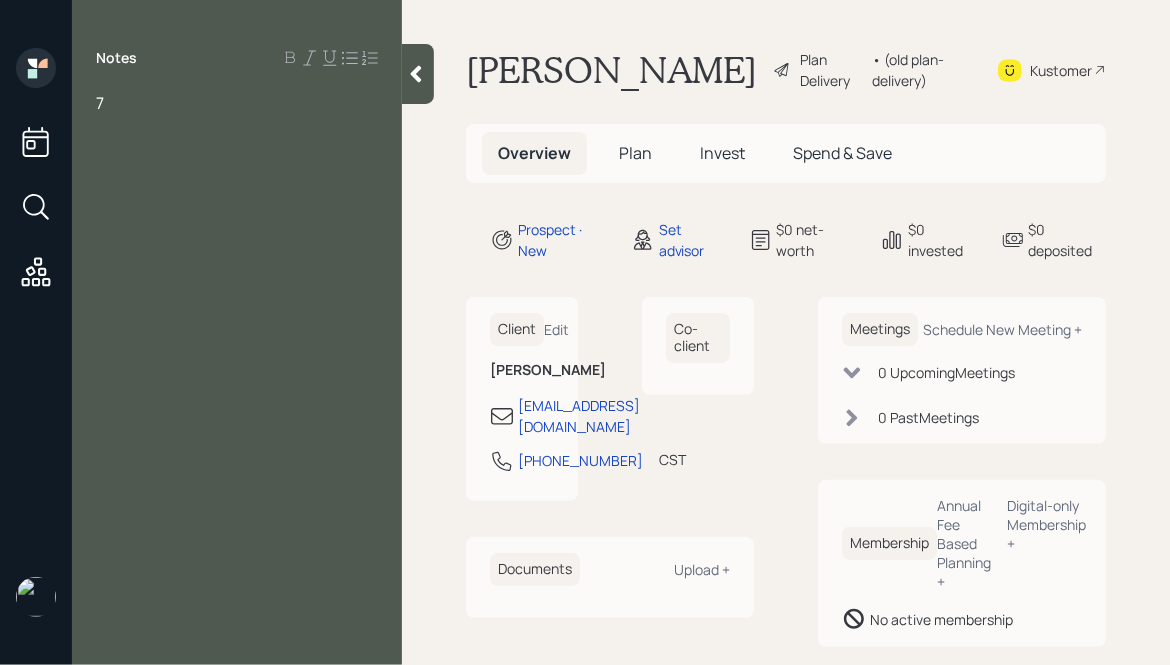 type 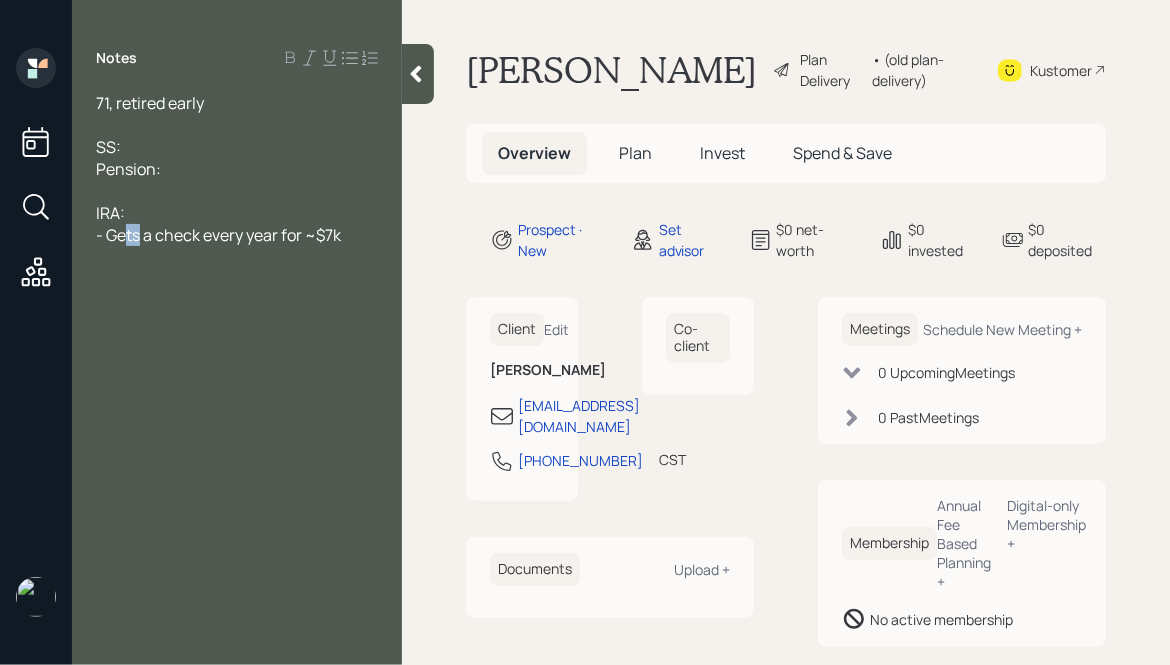 drag, startPoint x: 140, startPoint y: 236, endPoint x: 122, endPoint y: 236, distance: 18 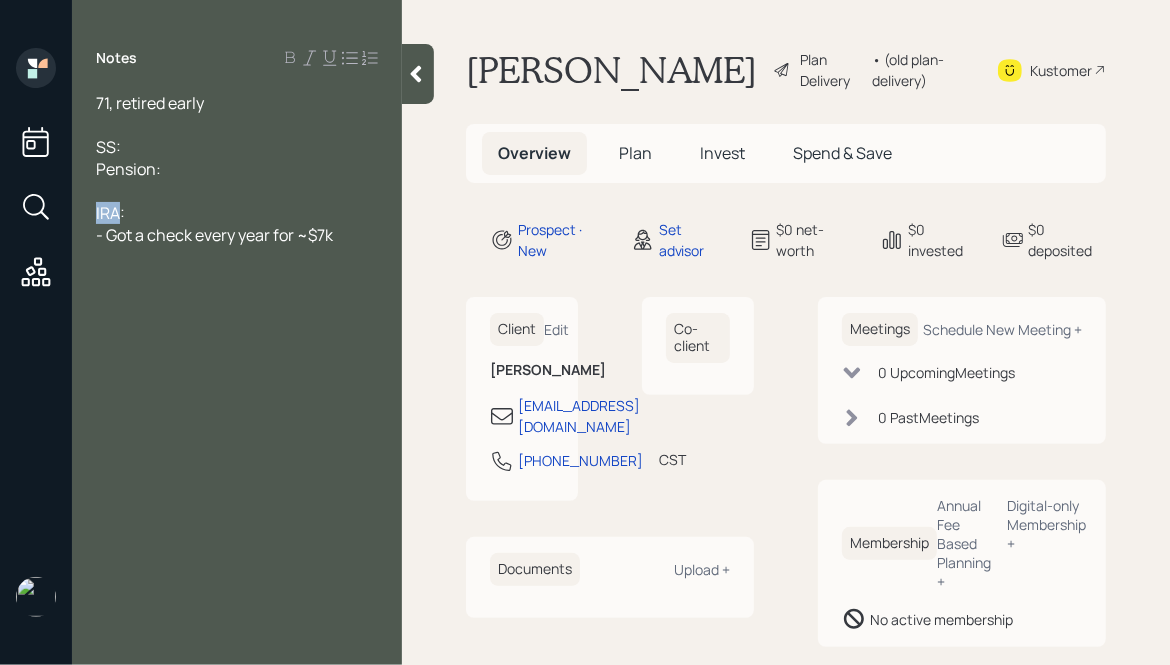 drag, startPoint x: 120, startPoint y: 210, endPoint x: 92, endPoint y: 211, distance: 28.01785 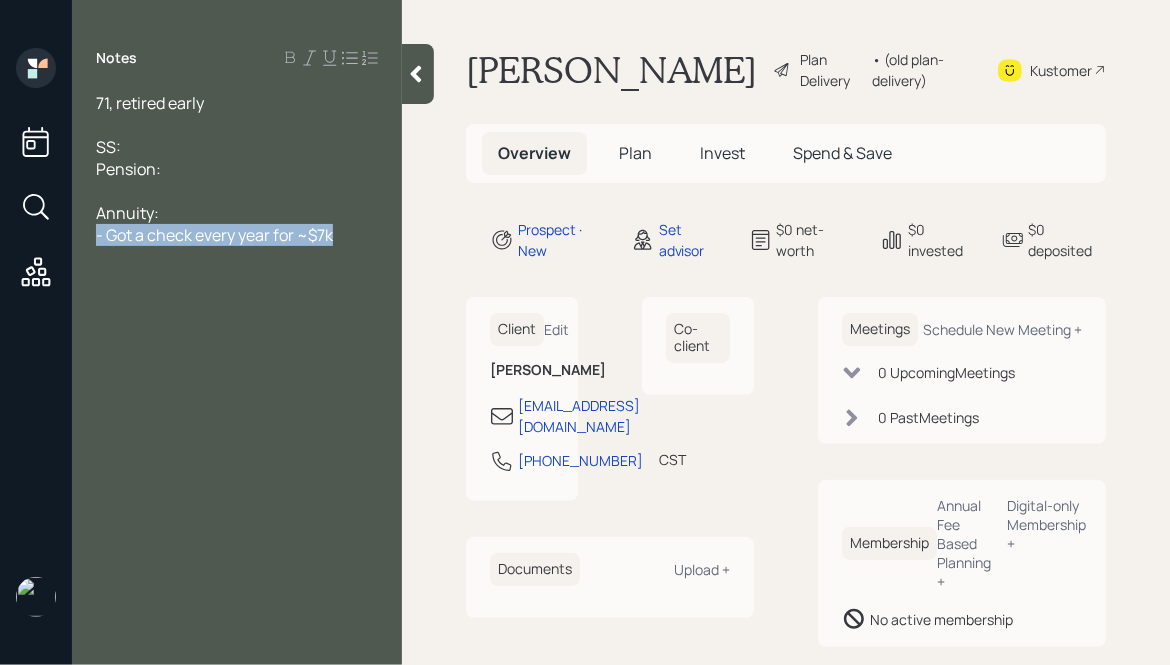 drag, startPoint x: 343, startPoint y: 232, endPoint x: 3, endPoint y: 235, distance: 340.01324 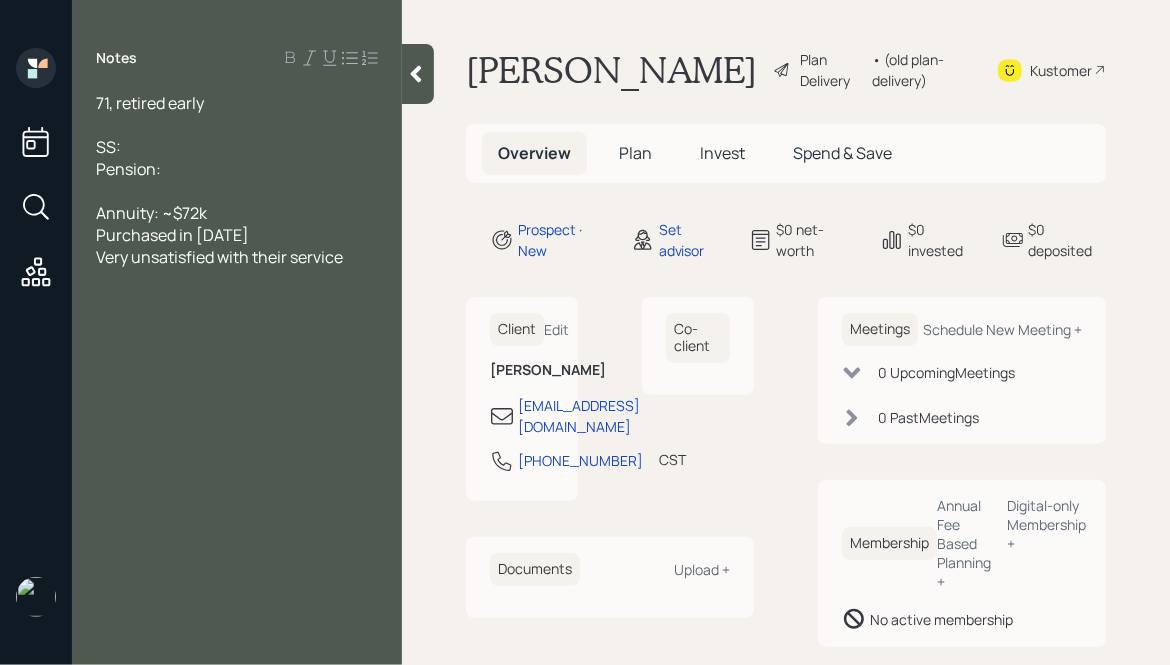 click on "Annuity: ~$72k" at bounding box center (237, 213) 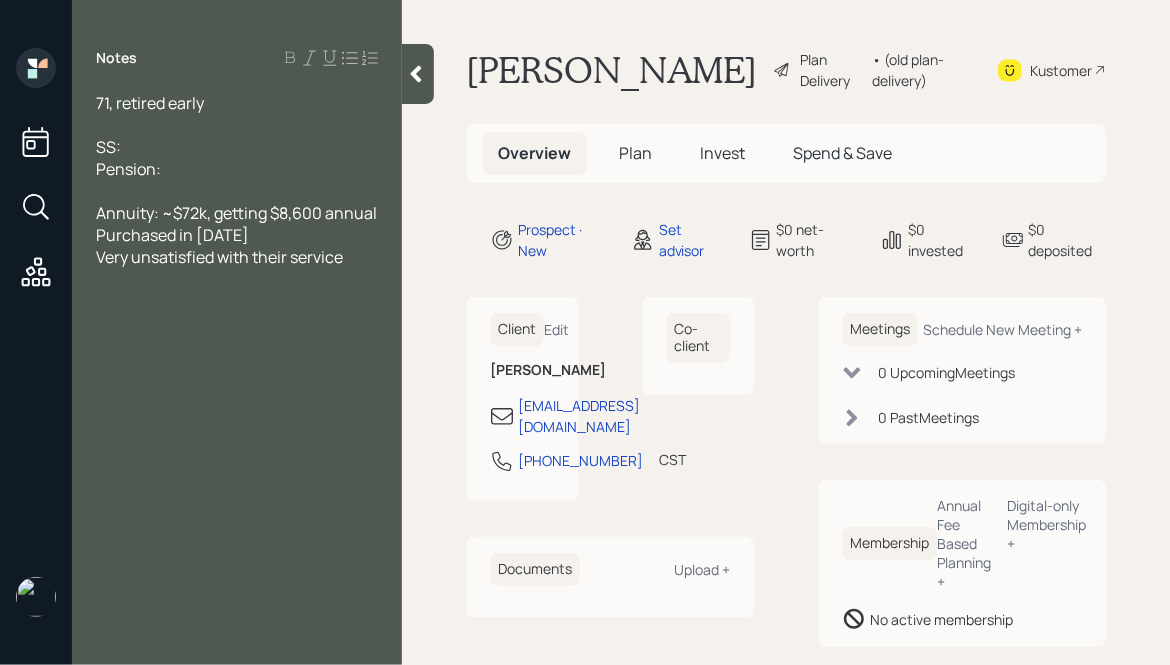 click on "Annuity: ~$72k, getting $8,600 annual" at bounding box center [236, 213] 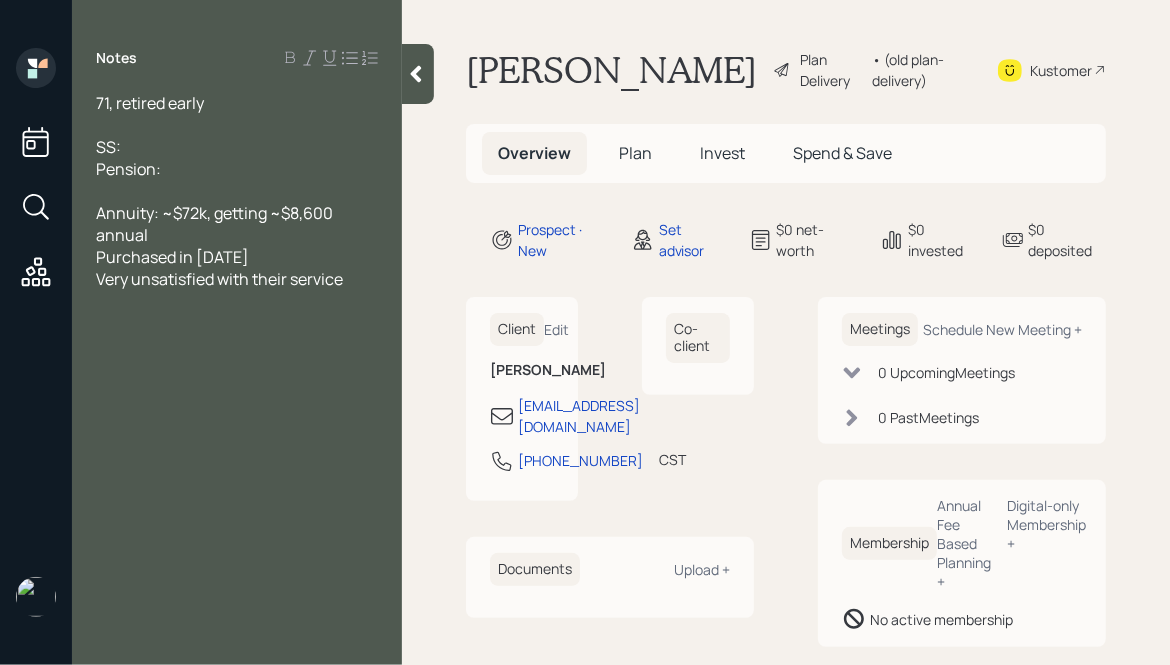 click on "71, retired early" at bounding box center [237, 103] 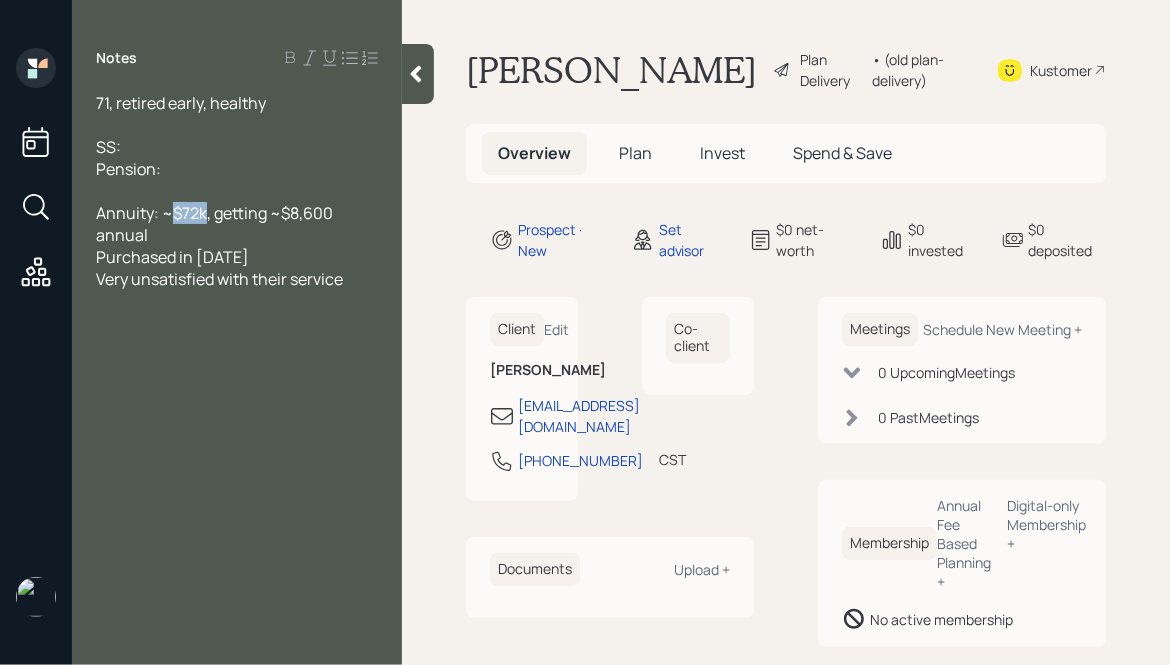 drag, startPoint x: 206, startPoint y: 214, endPoint x: 166, endPoint y: 218, distance: 40.1995 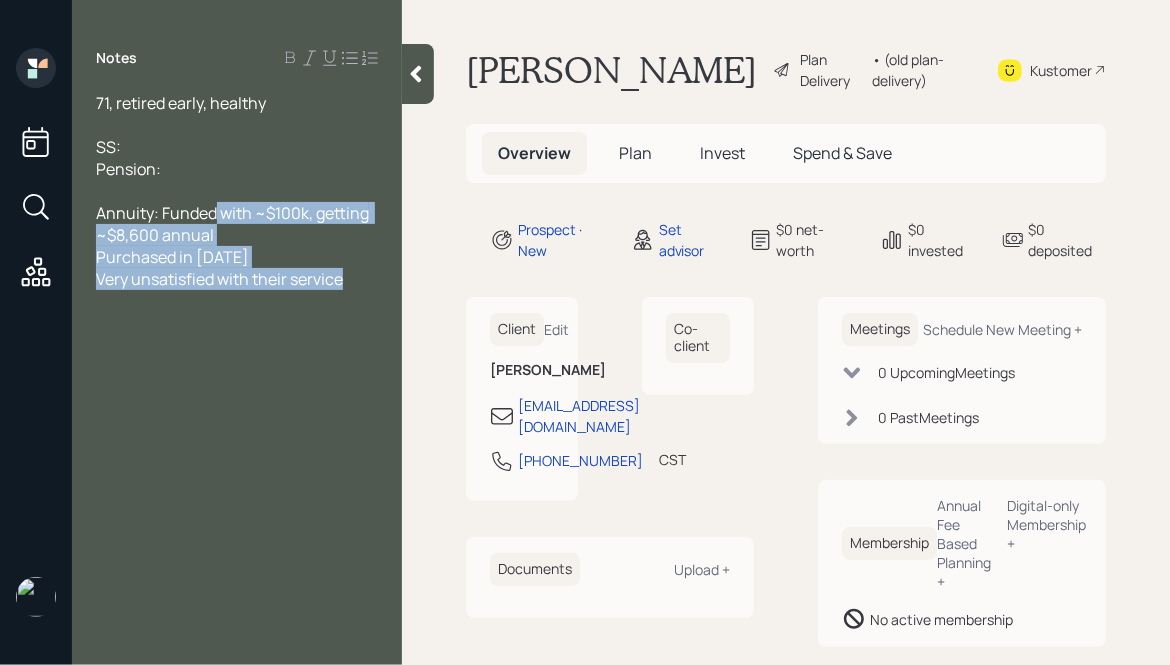 drag, startPoint x: 354, startPoint y: 285, endPoint x: 200, endPoint y: 203, distance: 174.47063 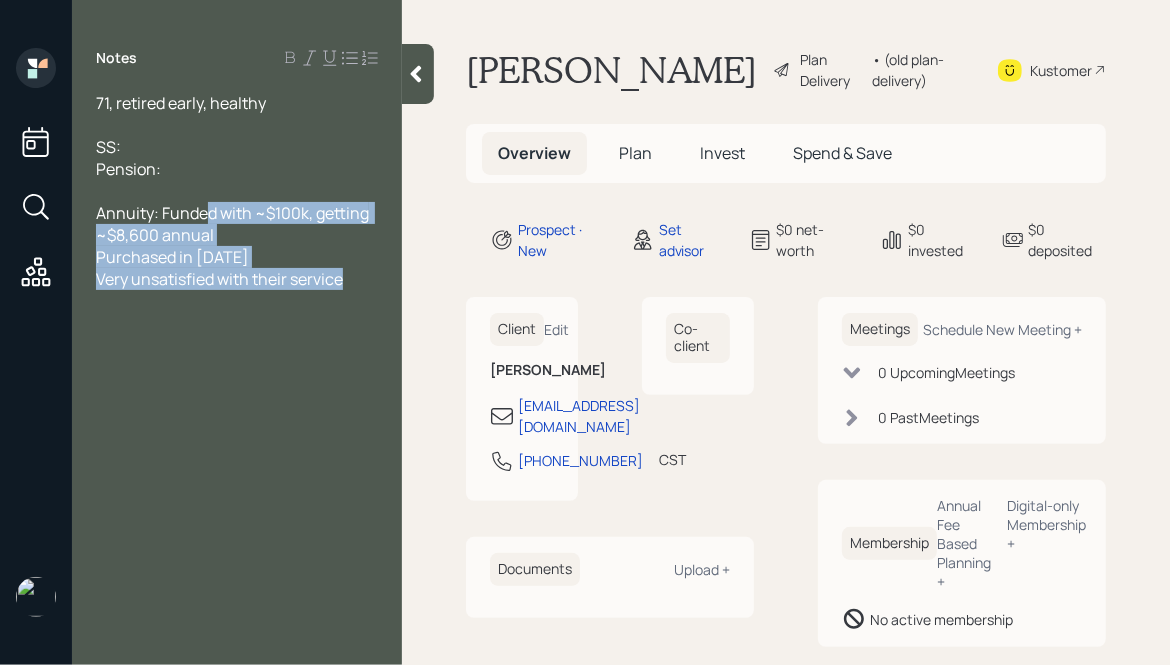 click on "Purchased in [DATE]" at bounding box center [237, 257] 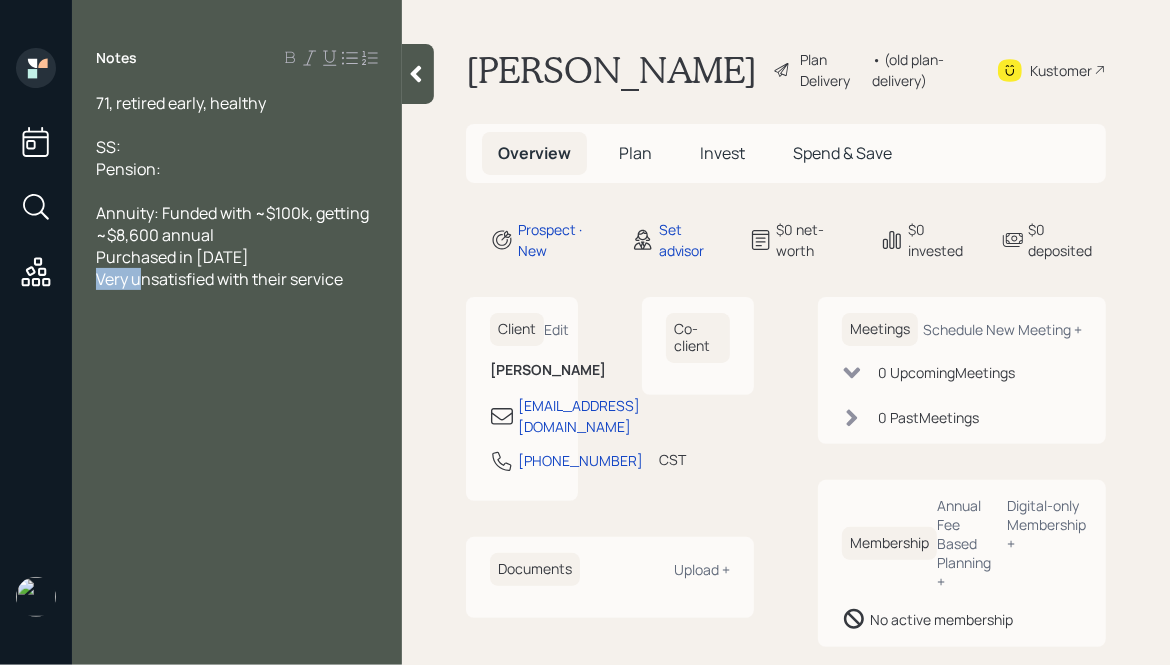 drag, startPoint x: 141, startPoint y: 281, endPoint x: 91, endPoint y: 281, distance: 50 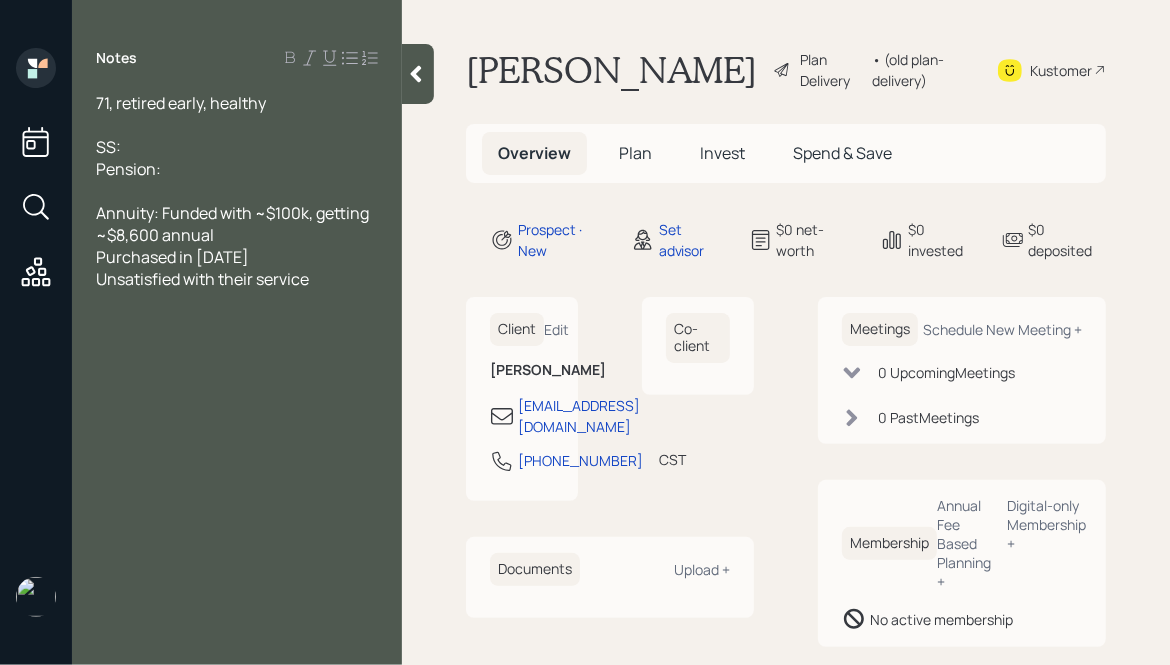 click at bounding box center [418, 74] 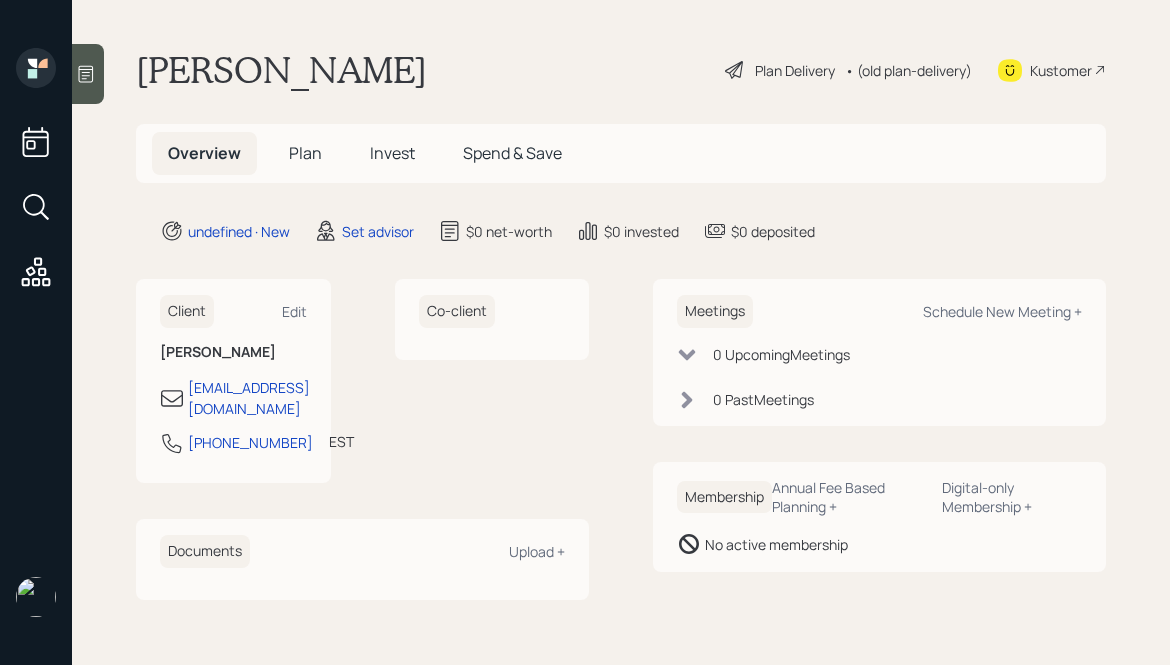 scroll, scrollTop: 0, scrollLeft: 0, axis: both 